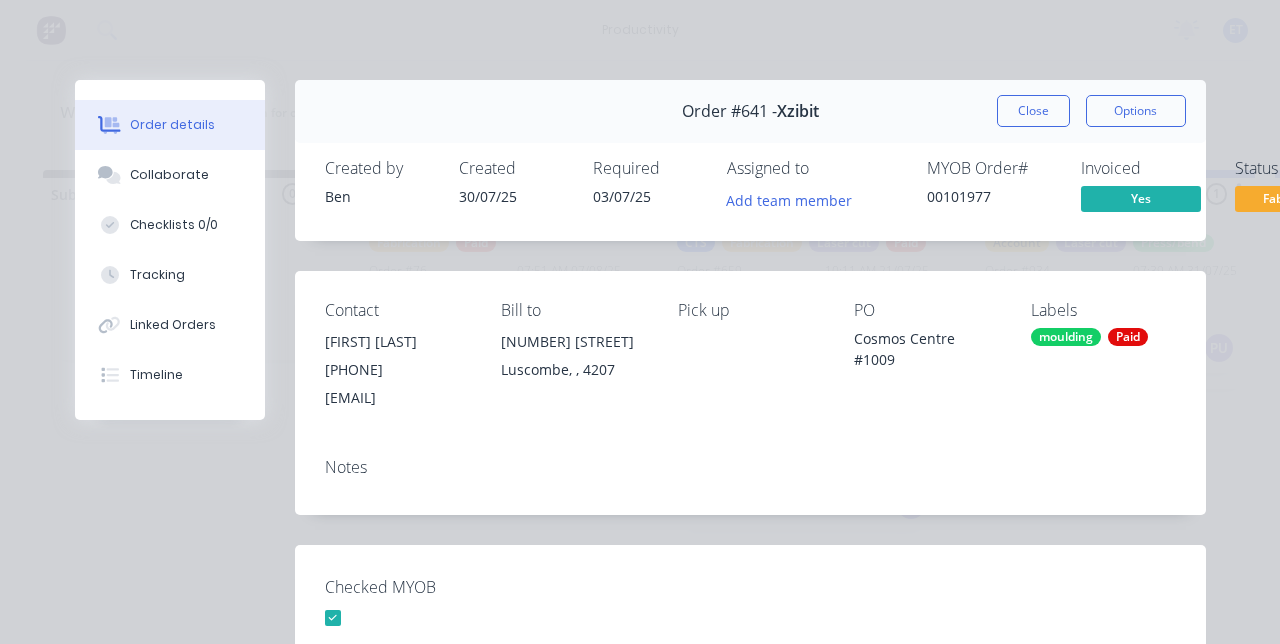 scroll, scrollTop: 0, scrollLeft: 0, axis: both 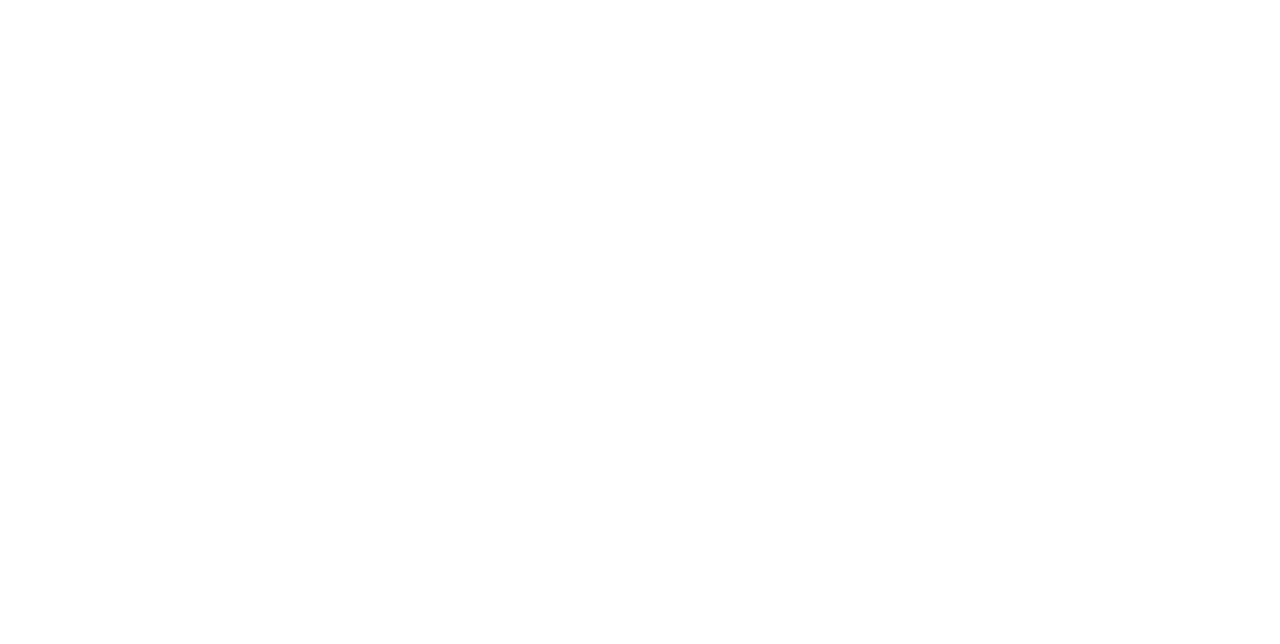 click on "Close" at bounding box center (1033, 111) 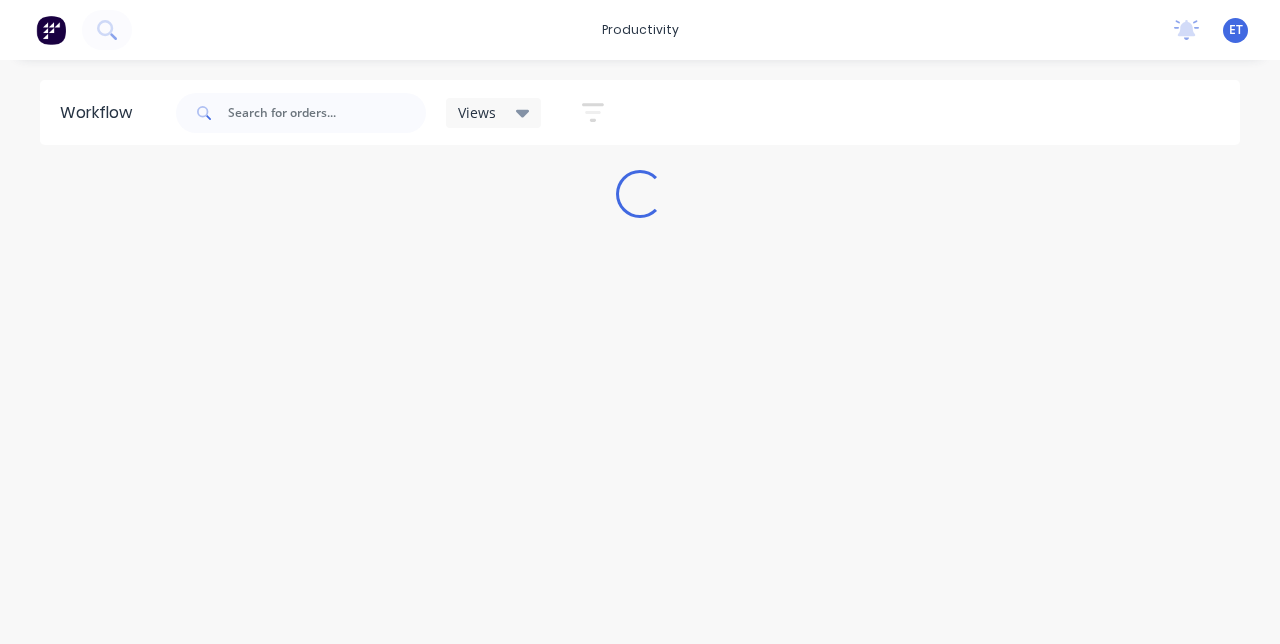 scroll, scrollTop: 0, scrollLeft: 0, axis: both 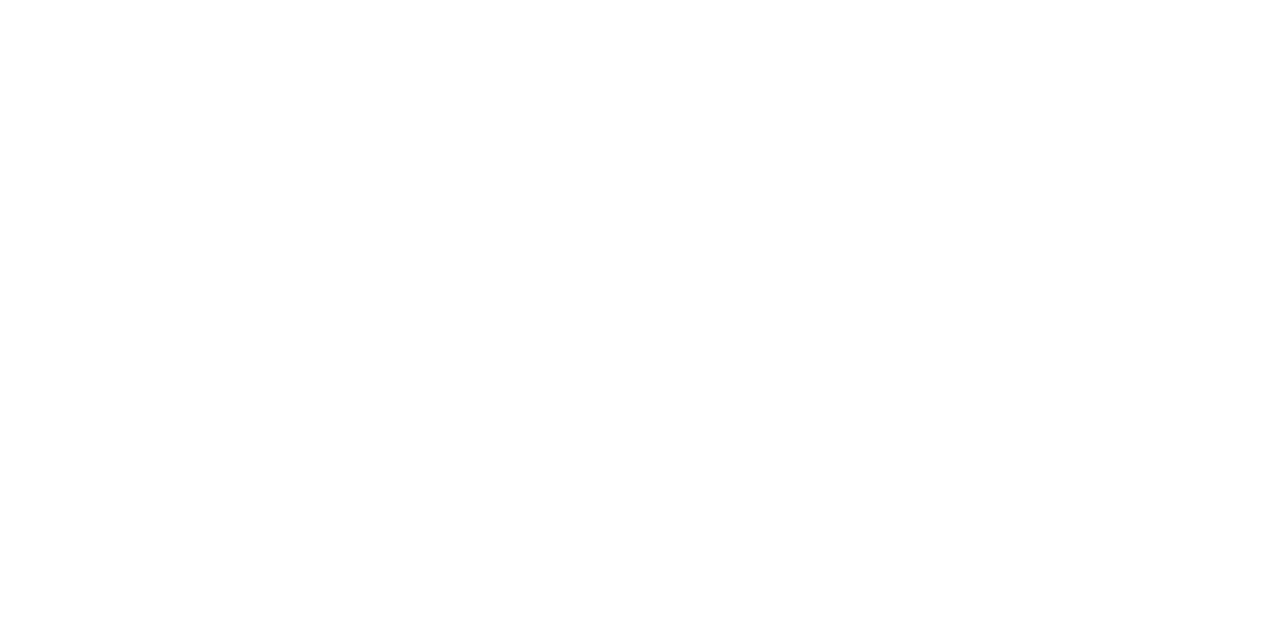 click on "TYREE INDUSTRIES P/L - EMAIL INV&DEL NOTE W DEL" at bounding box center (2651, 342) 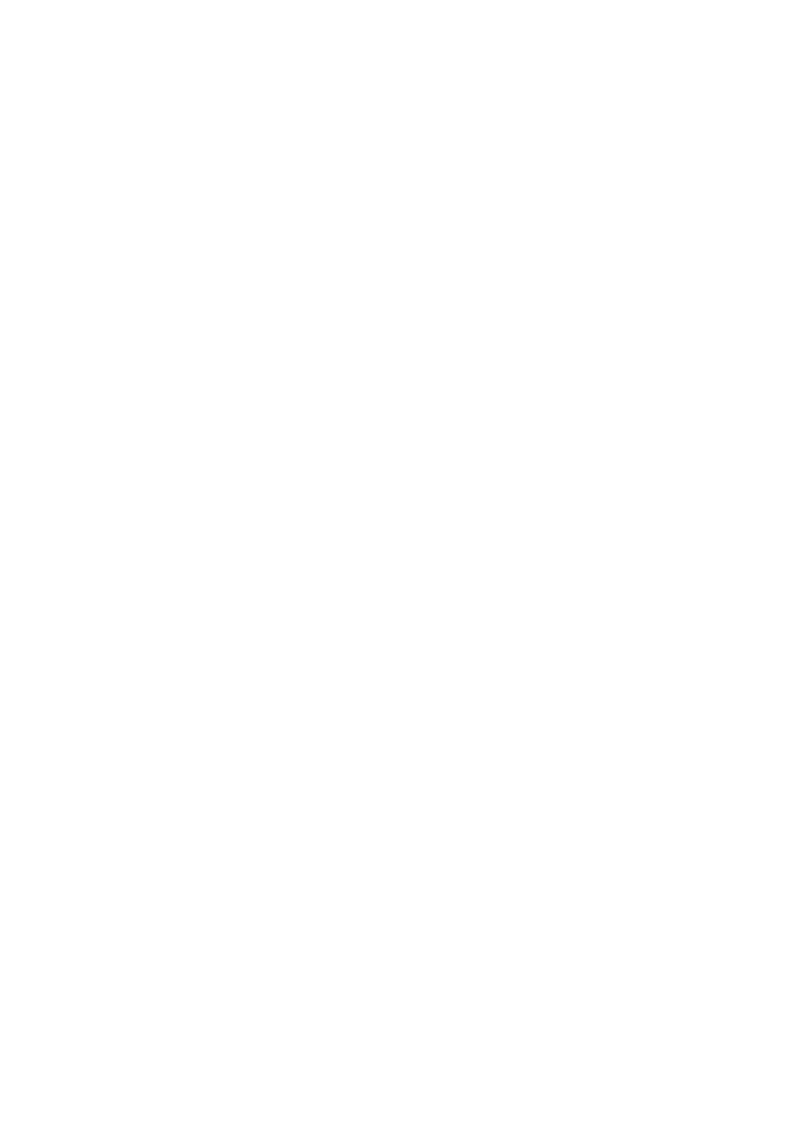 scroll, scrollTop: 83, scrollLeft: 0, axis: vertical 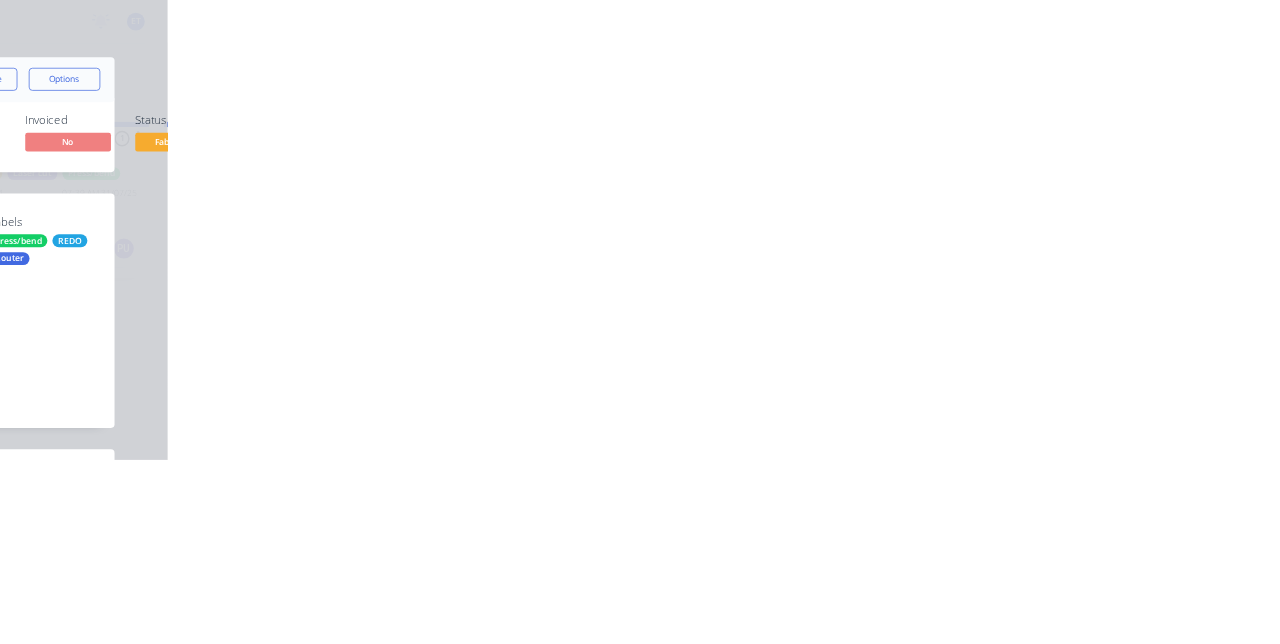 click on "Collaborate" at bounding box center [170, 175] 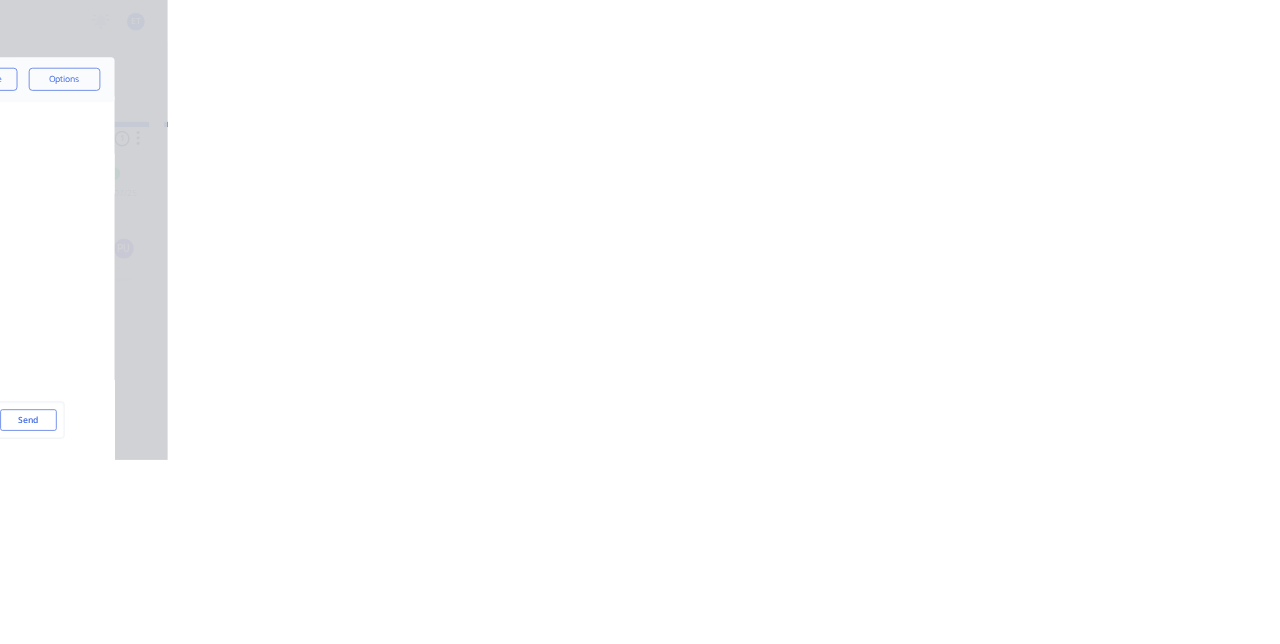 scroll, scrollTop: 64, scrollLeft: 0, axis: vertical 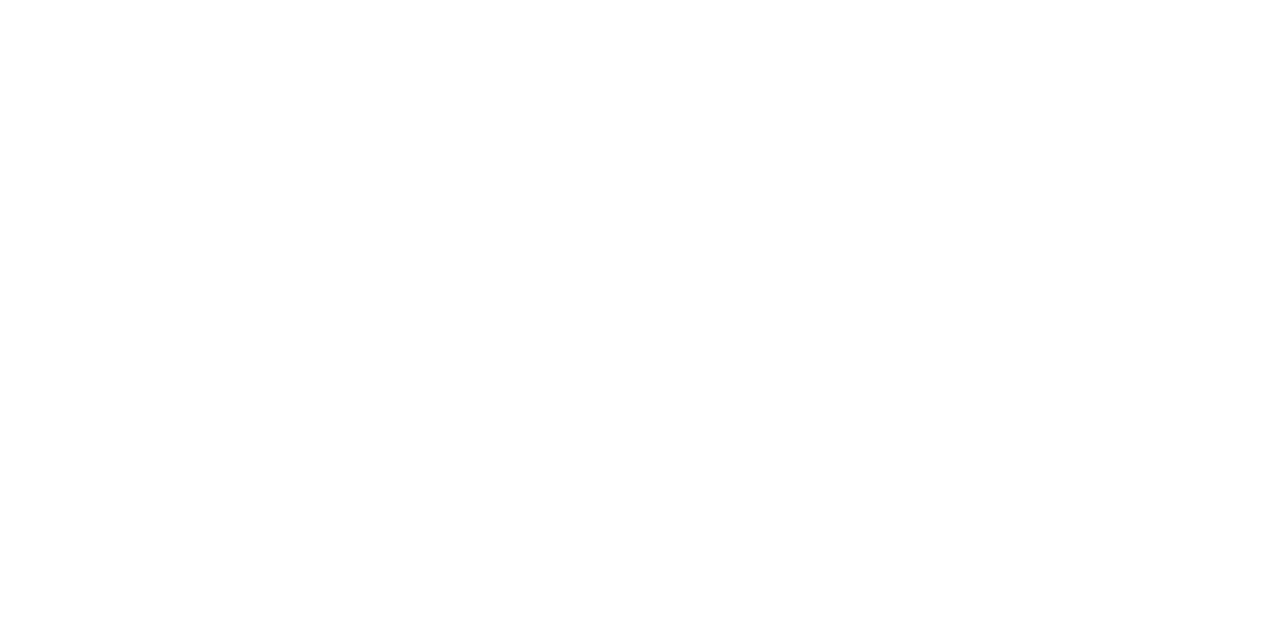 type 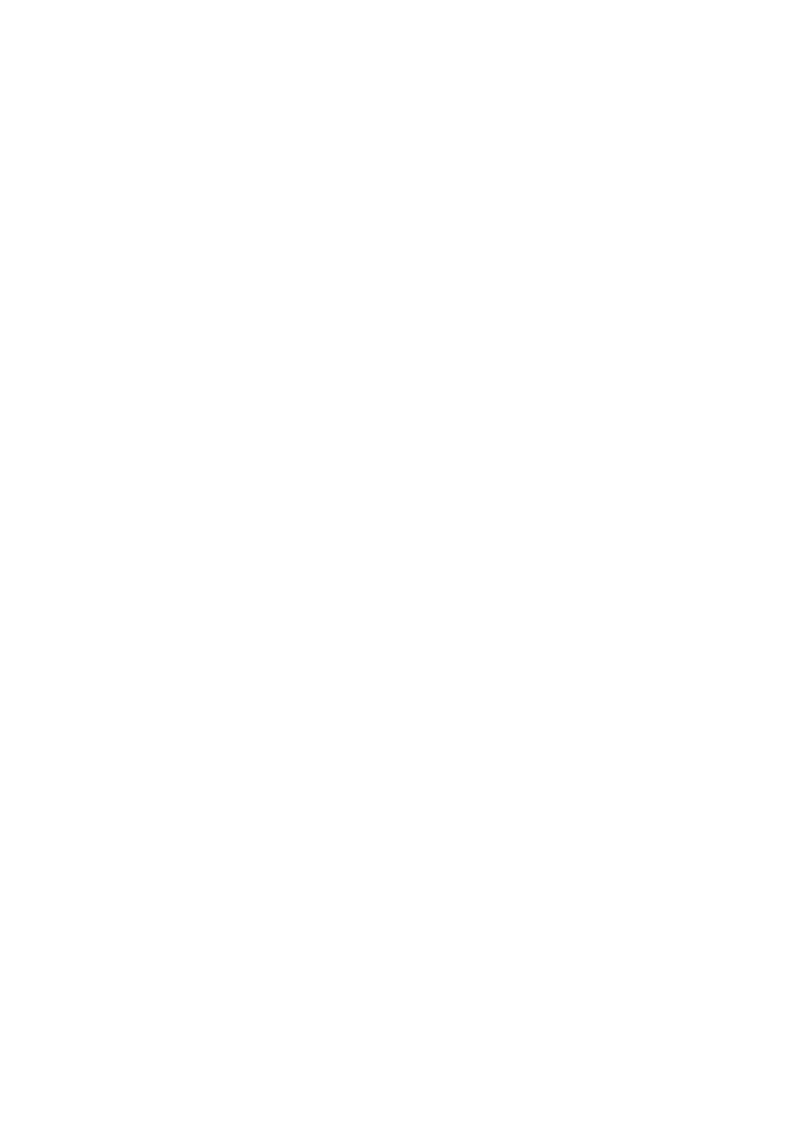scroll, scrollTop: 84, scrollLeft: 0, axis: vertical 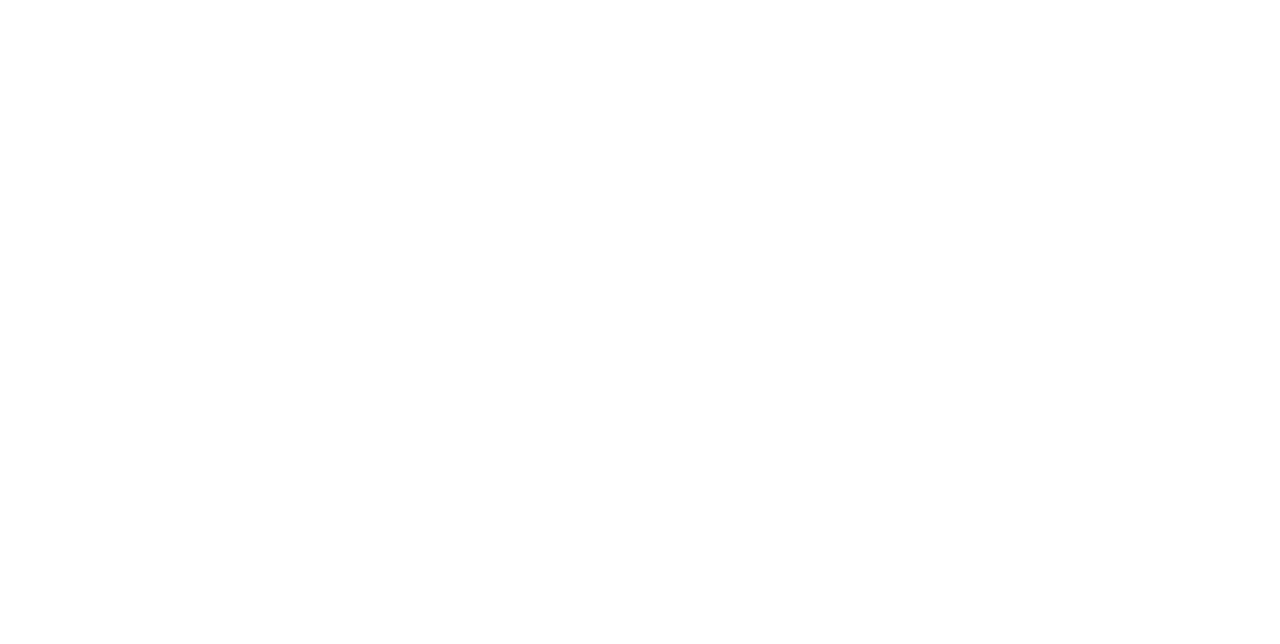 click on "19 x 65 x 31 cm 11kg, 80 x 18 x34 cm 18kg" at bounding box center [632, 588] 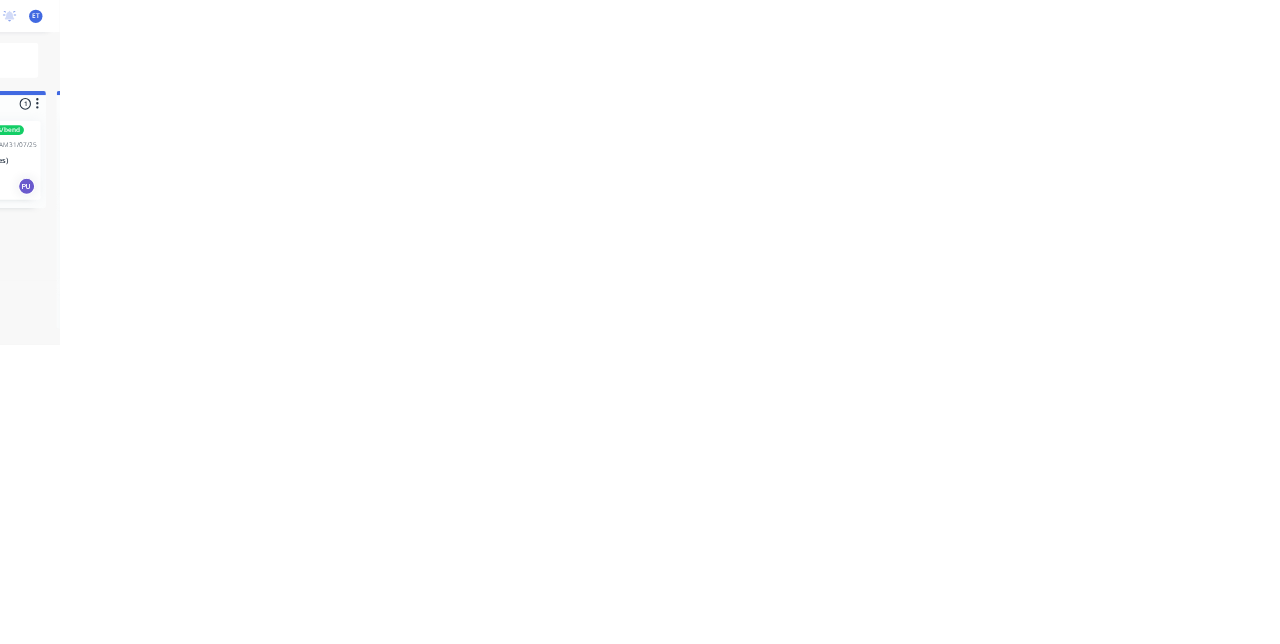 scroll, scrollTop: 354, scrollLeft: 0, axis: vertical 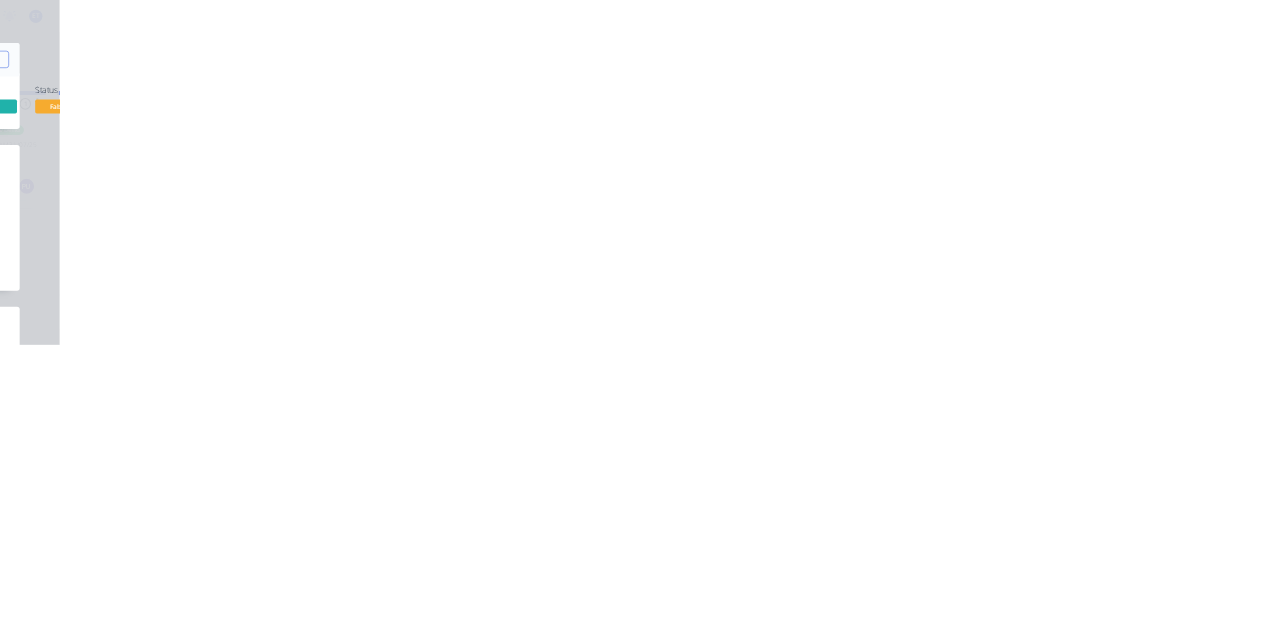 click on "Tracking" at bounding box center (157, 275) 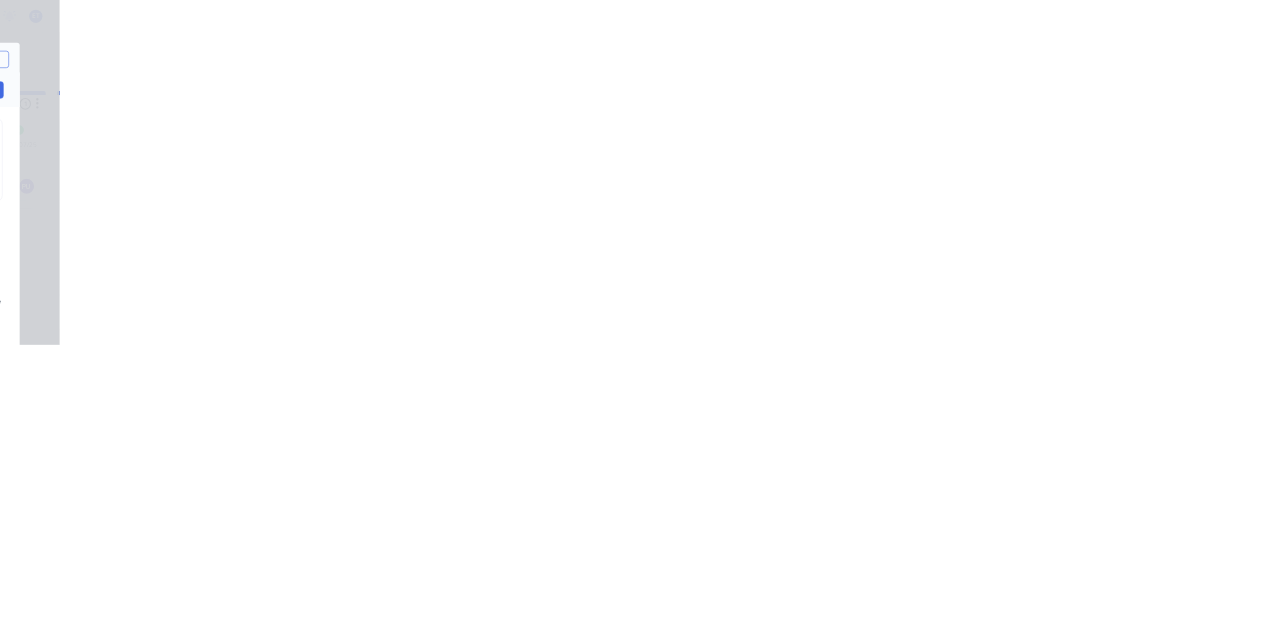click at bounding box center [772, 495] 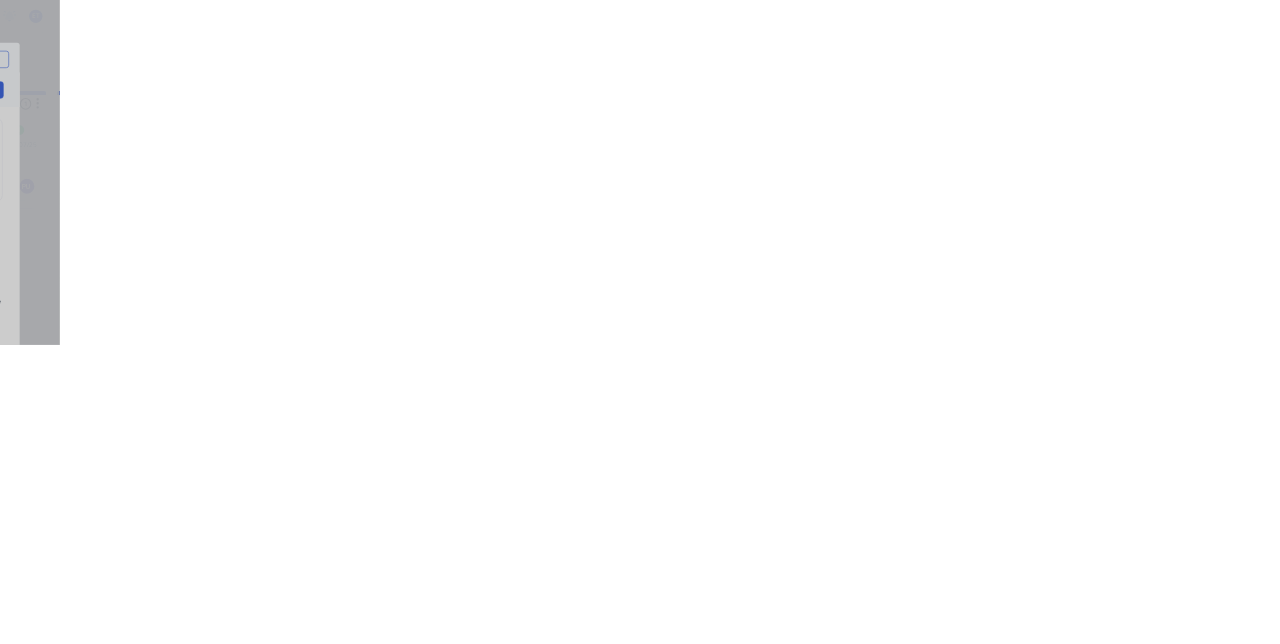 click on "[FIRST] [LAST]" at bounding box center [2392, 484] 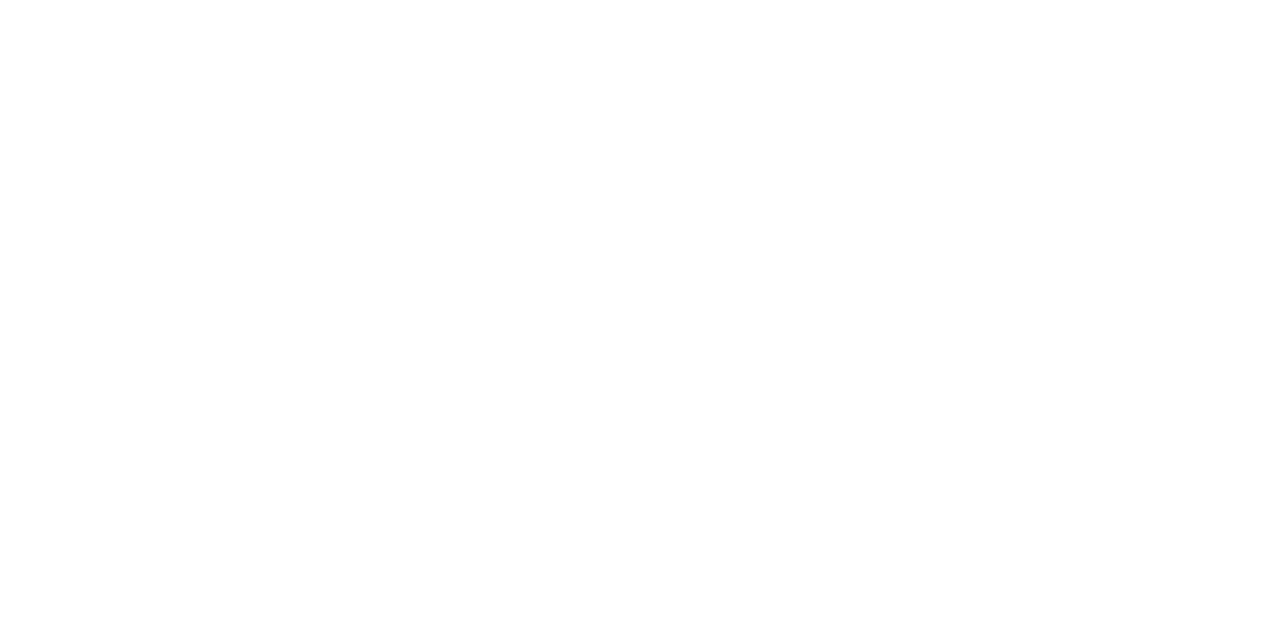 click at bounding box center [791, 495] 